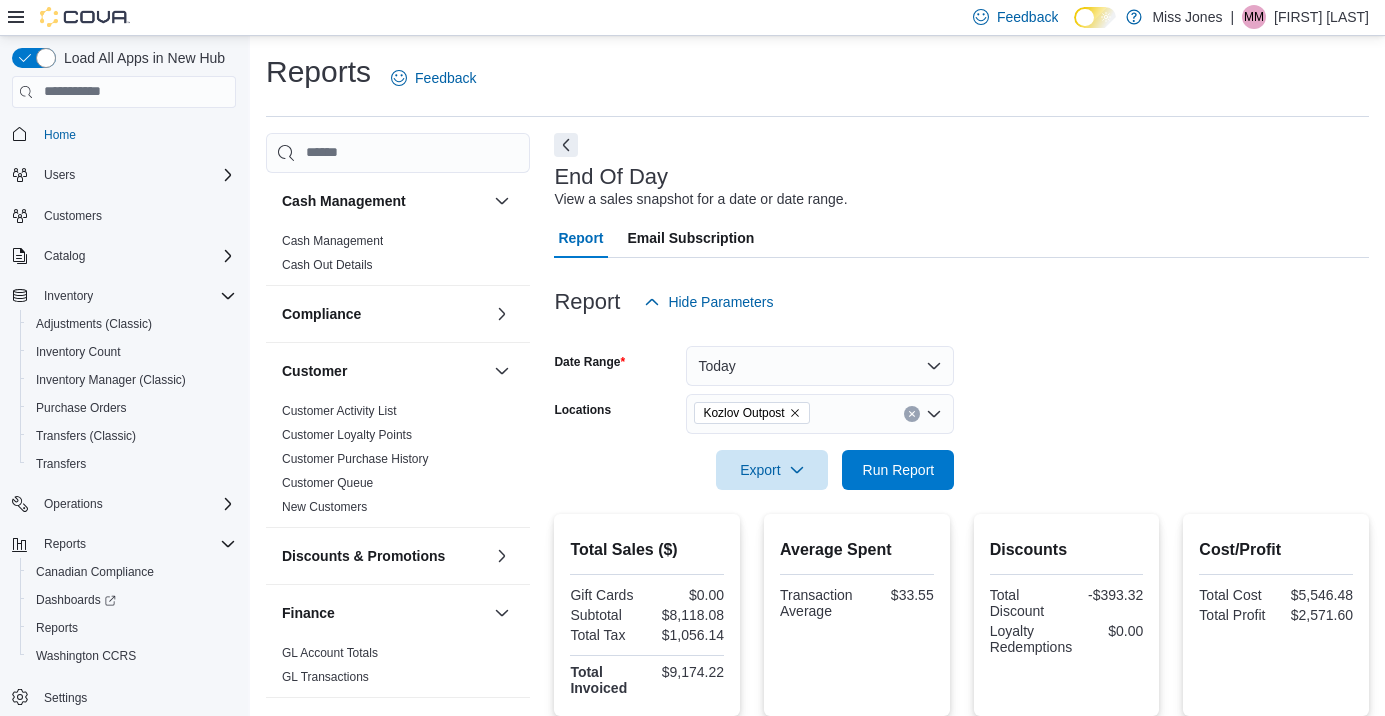scroll, scrollTop: 17, scrollLeft: 0, axis: vertical 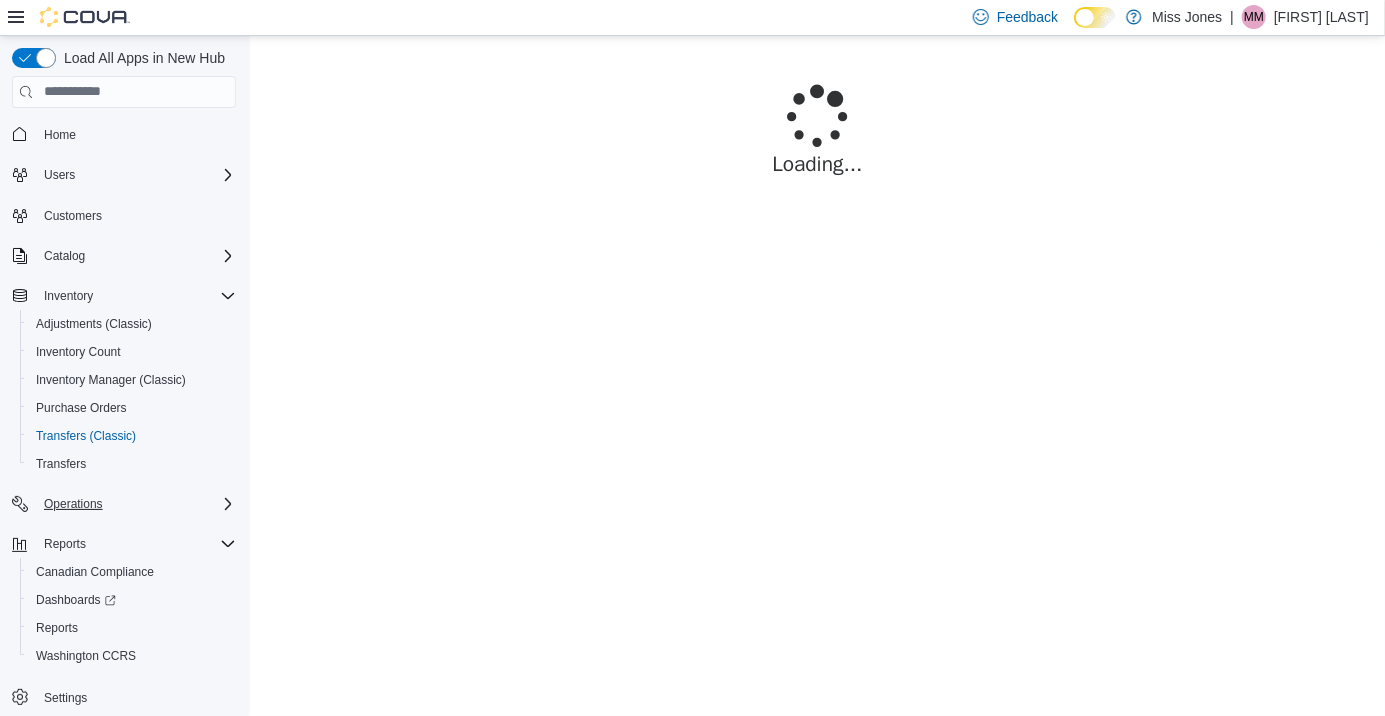 click 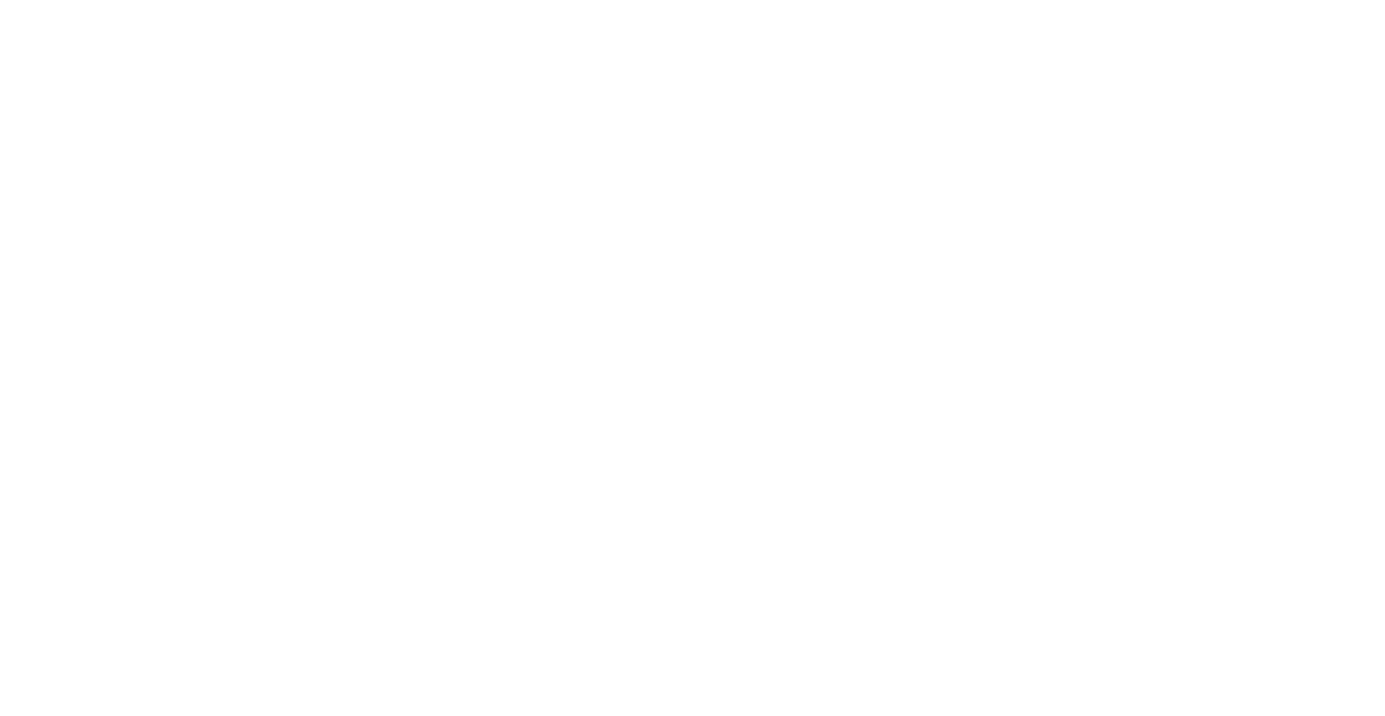 scroll, scrollTop: 0, scrollLeft: 0, axis: both 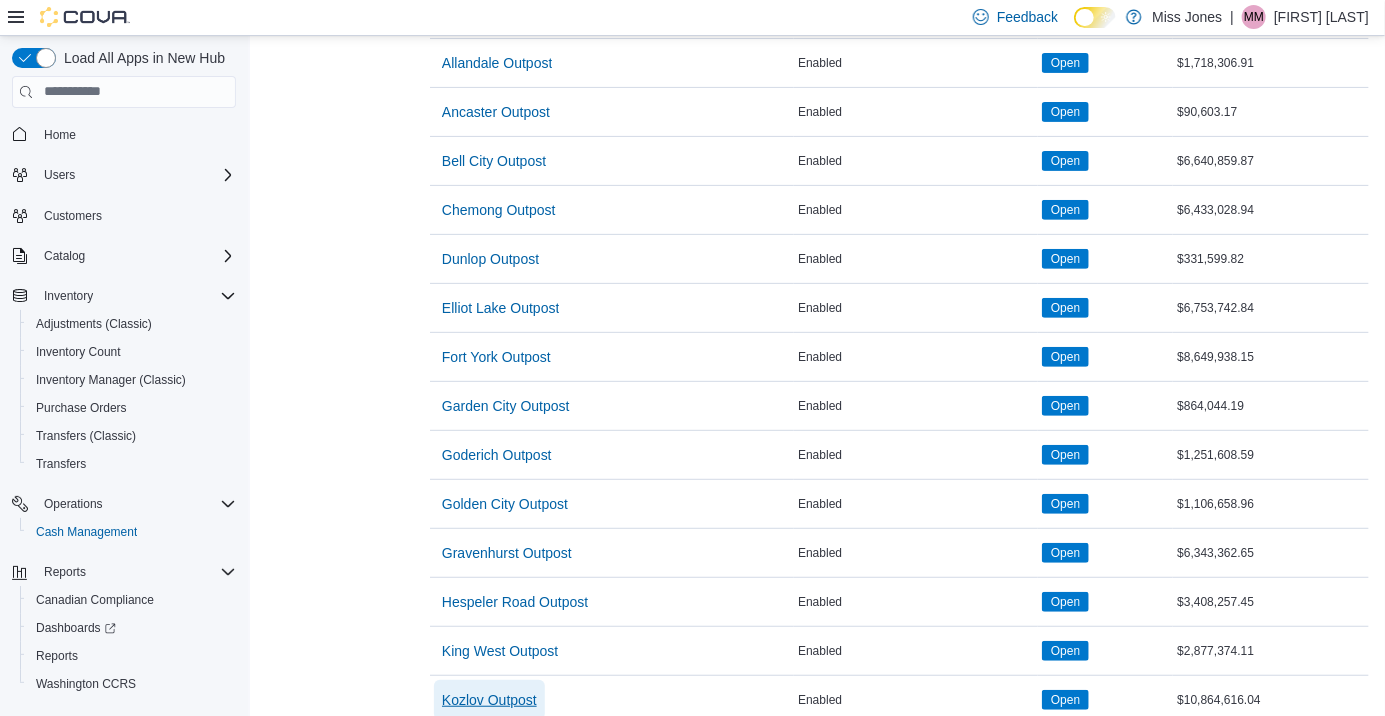 click on "Kozlov Outpost" at bounding box center (489, 700) 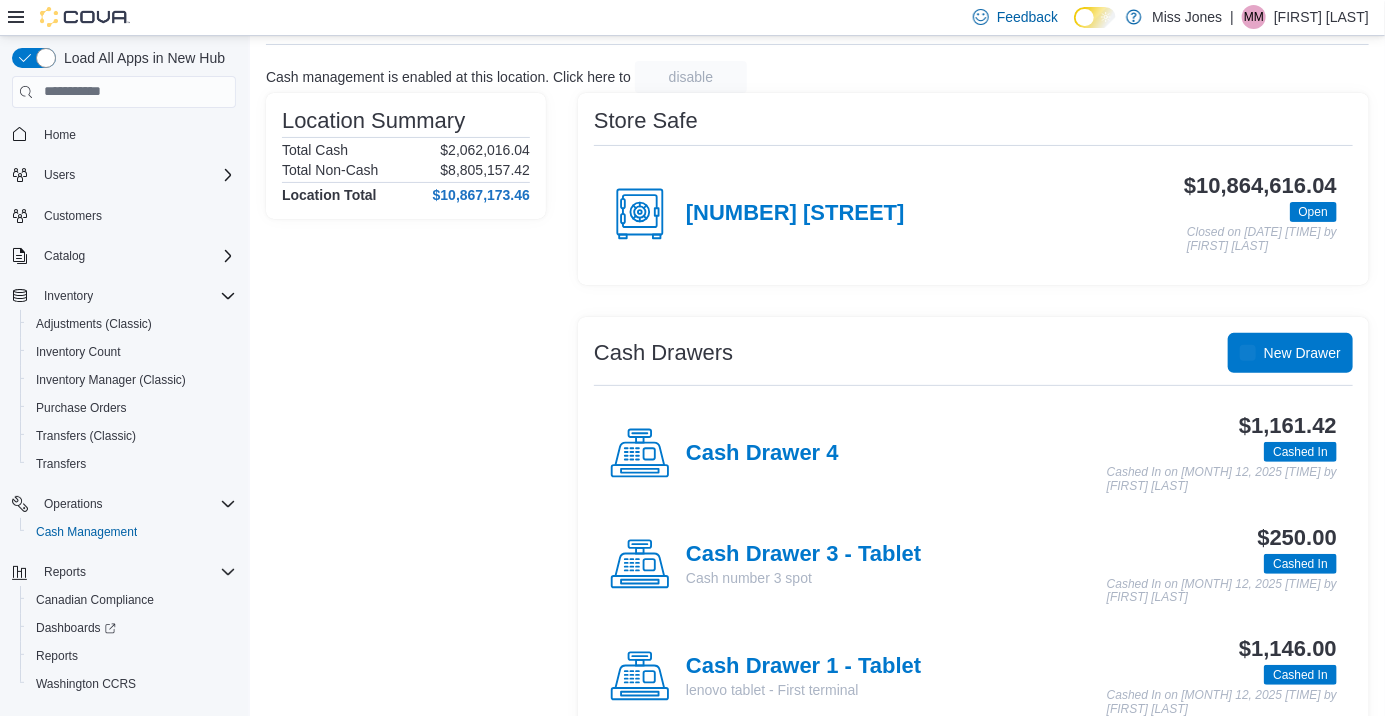 scroll, scrollTop: 223, scrollLeft: 0, axis: vertical 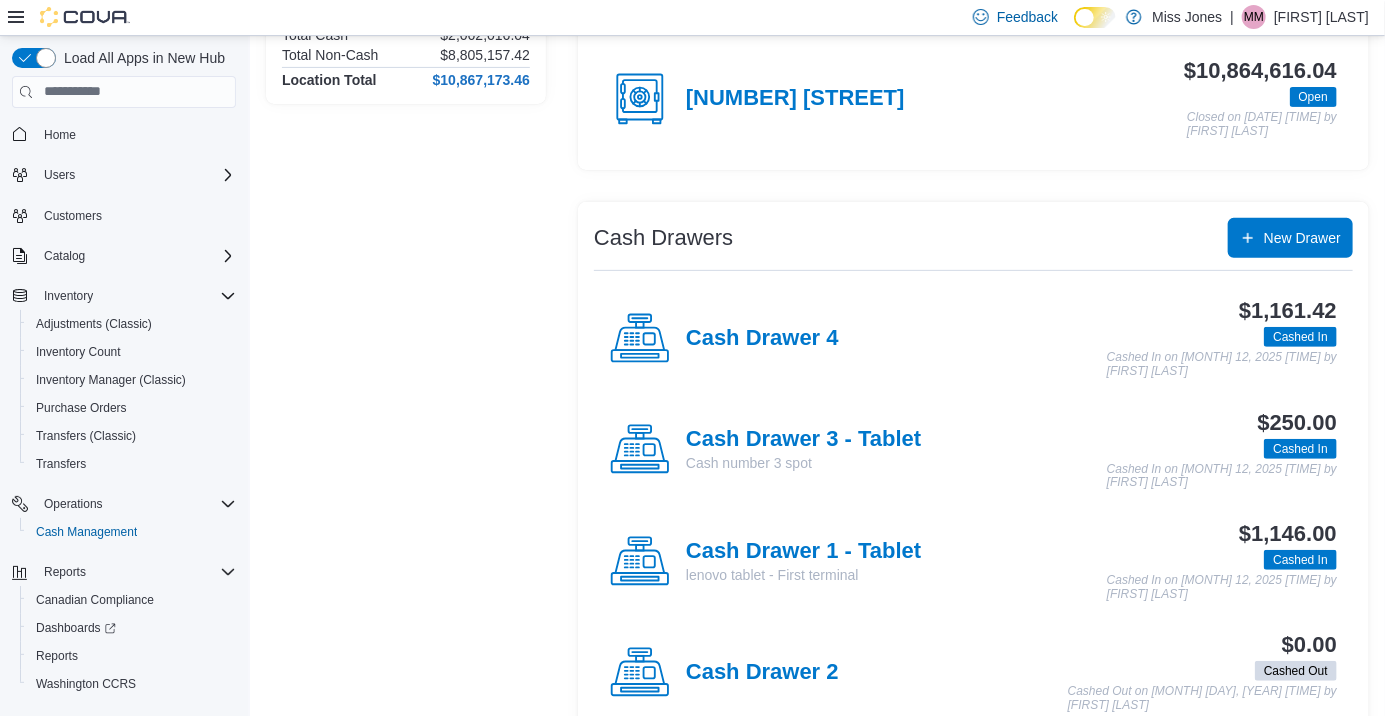 click on "Cash Drawer 4" at bounding box center [762, 339] 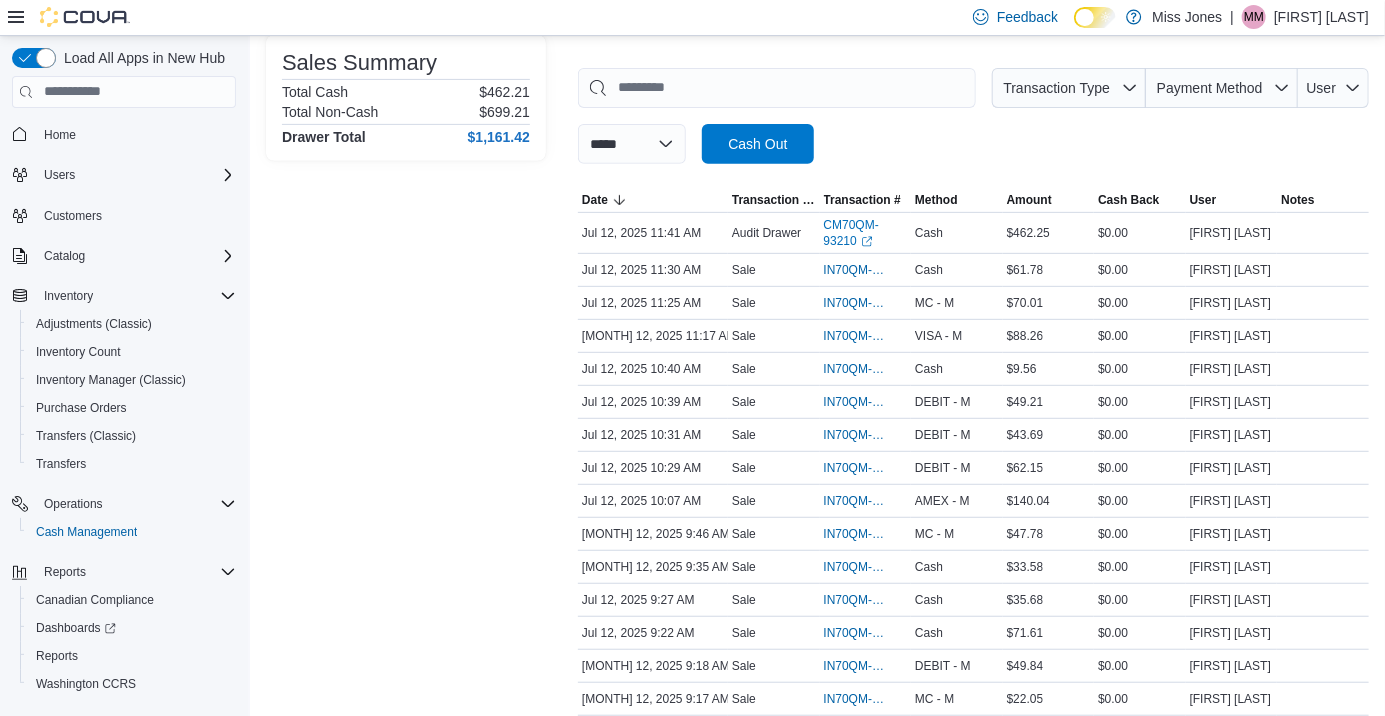 scroll, scrollTop: 556, scrollLeft: 0, axis: vertical 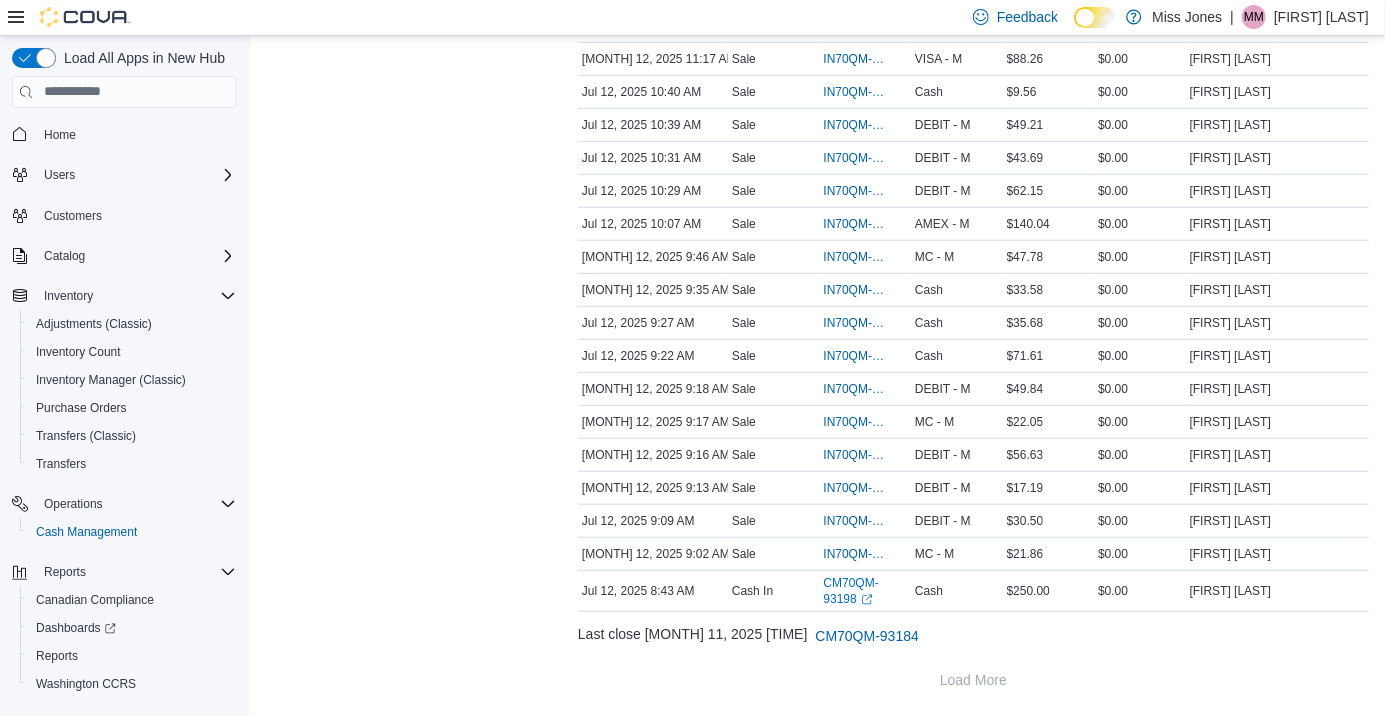 click on "[MONTH] 12, 2025 9:02 AM" at bounding box center (653, 554) 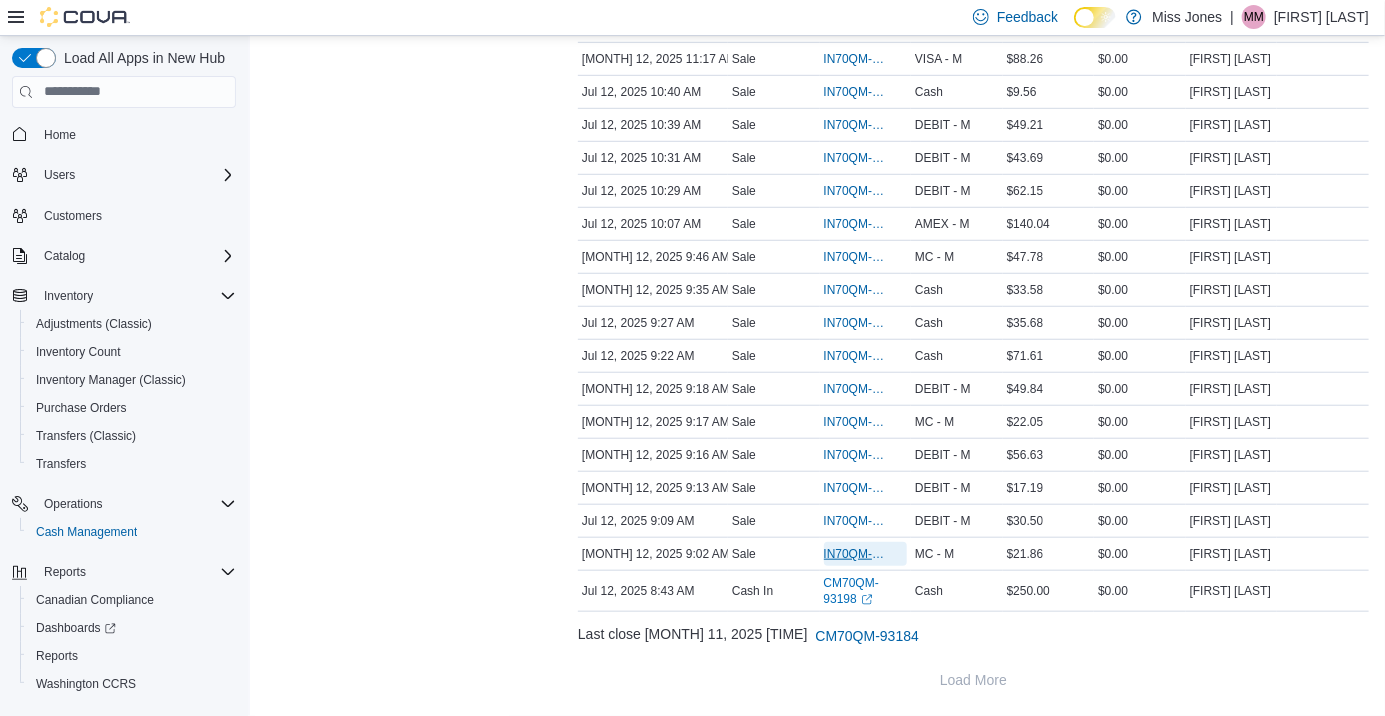 click on "IN70QM-1826194" at bounding box center (856, 554) 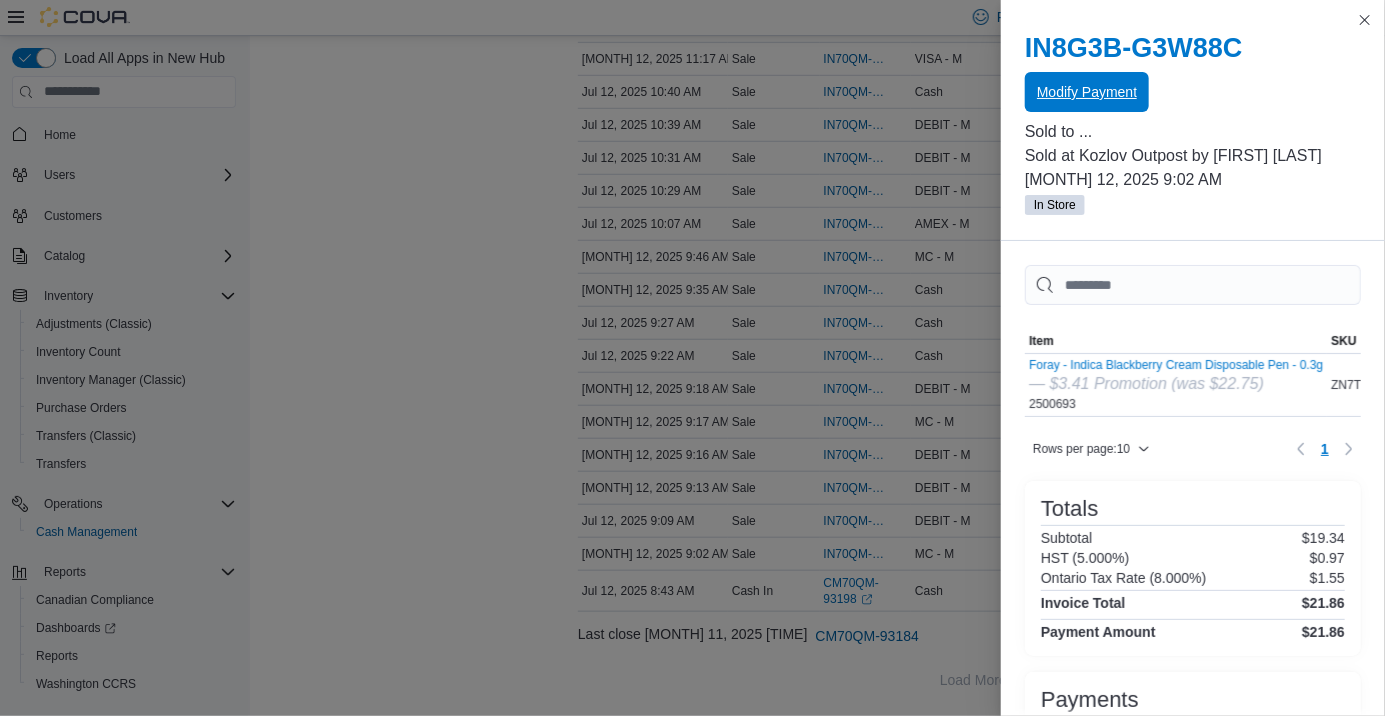 click on "Modify Payment" at bounding box center [1087, 92] 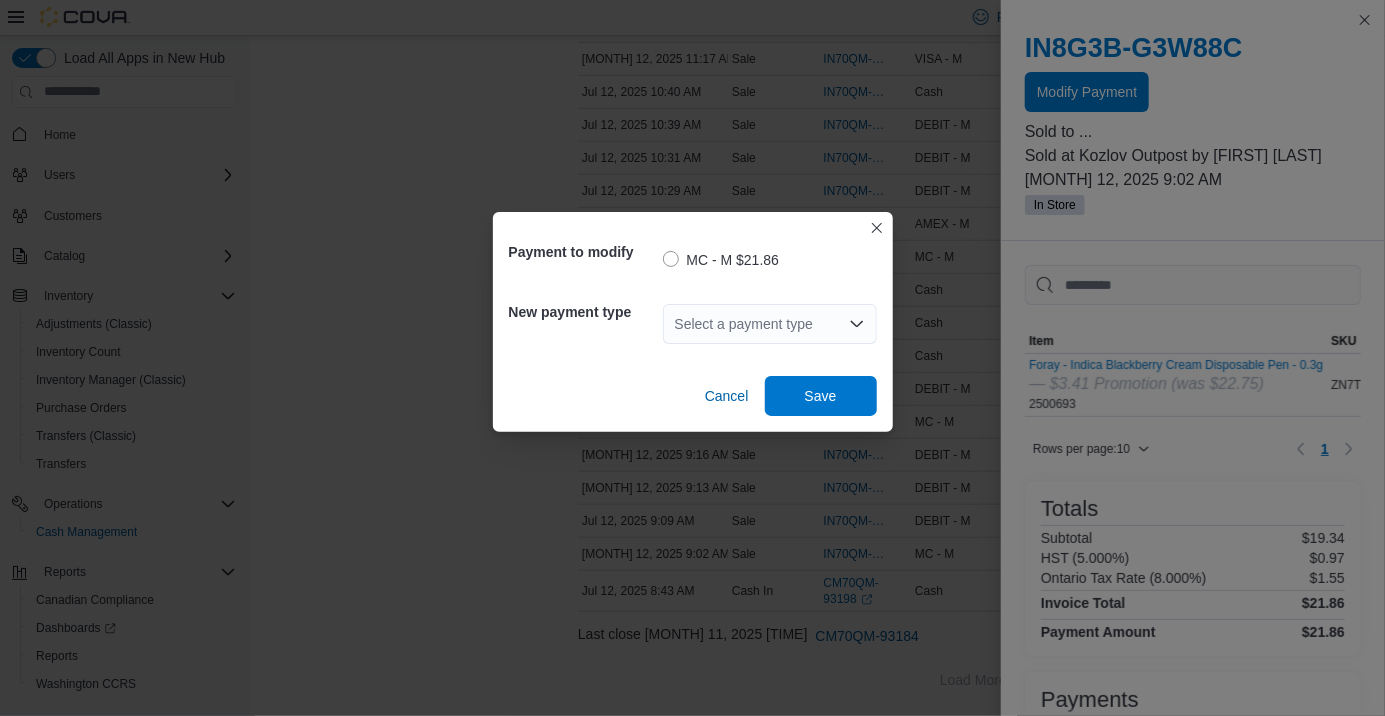 click on "Select a payment type" at bounding box center [770, 324] 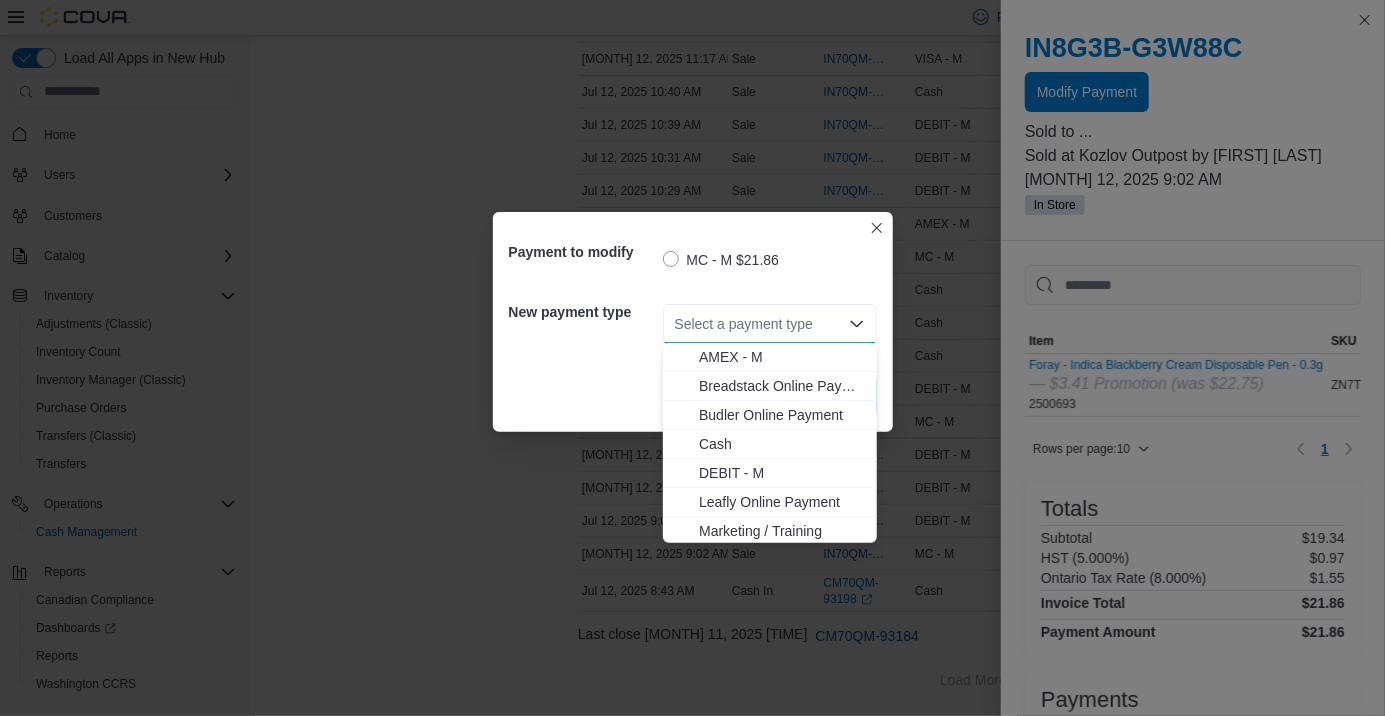 scroll, scrollTop: 556, scrollLeft: 0, axis: vertical 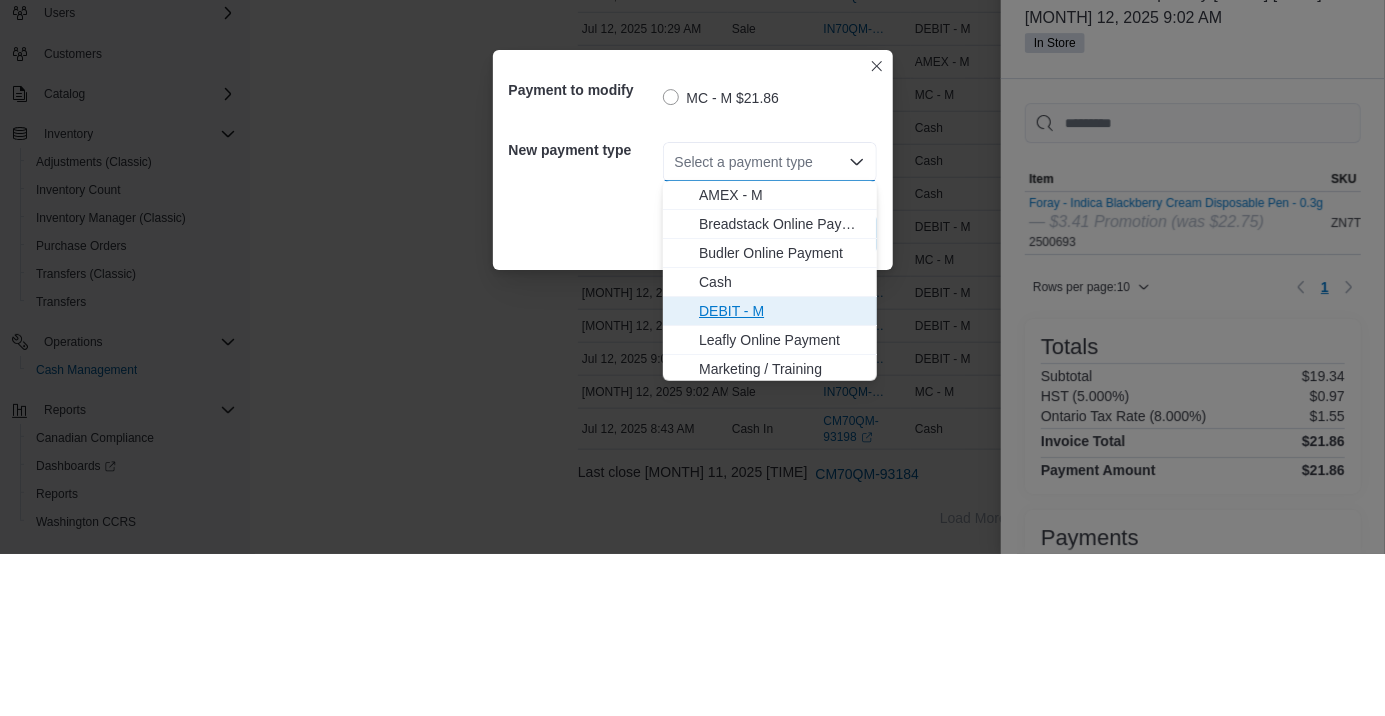 click on "DEBIT - M" at bounding box center [782, 473] 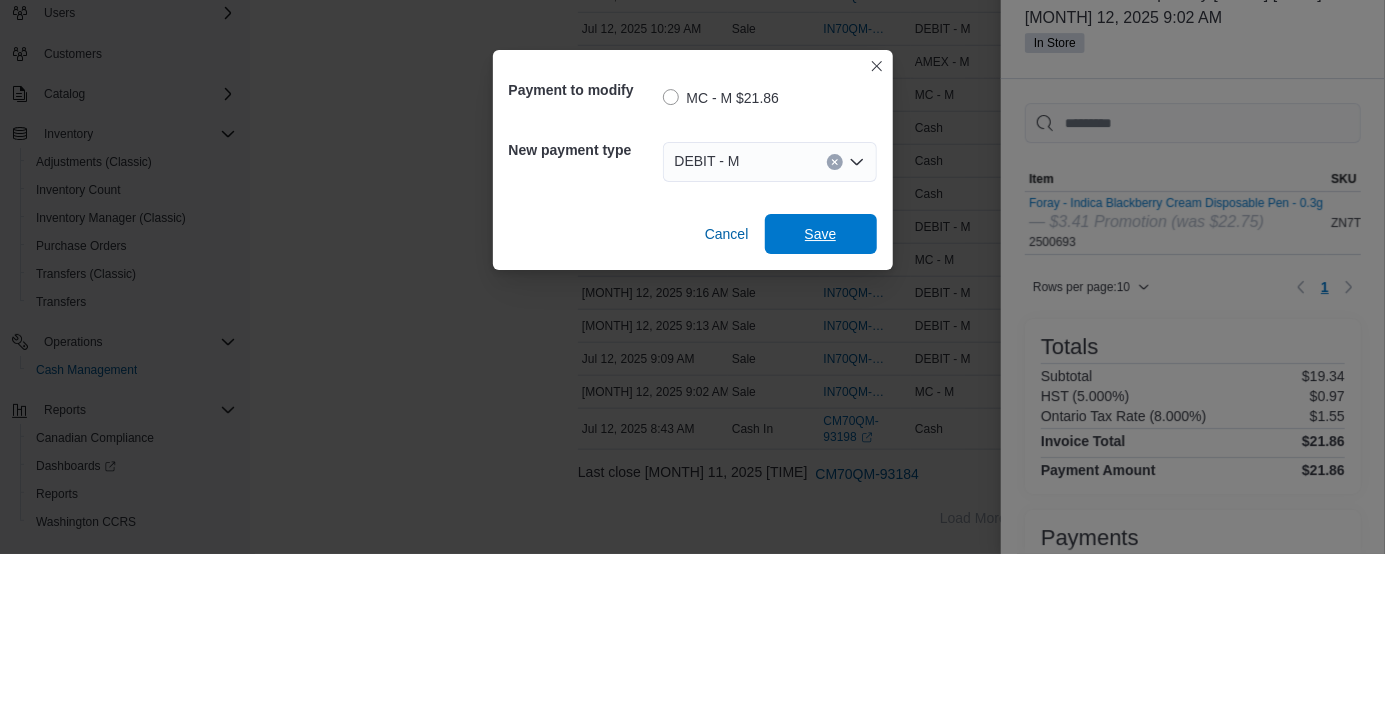 click on "Save" at bounding box center (821, 396) 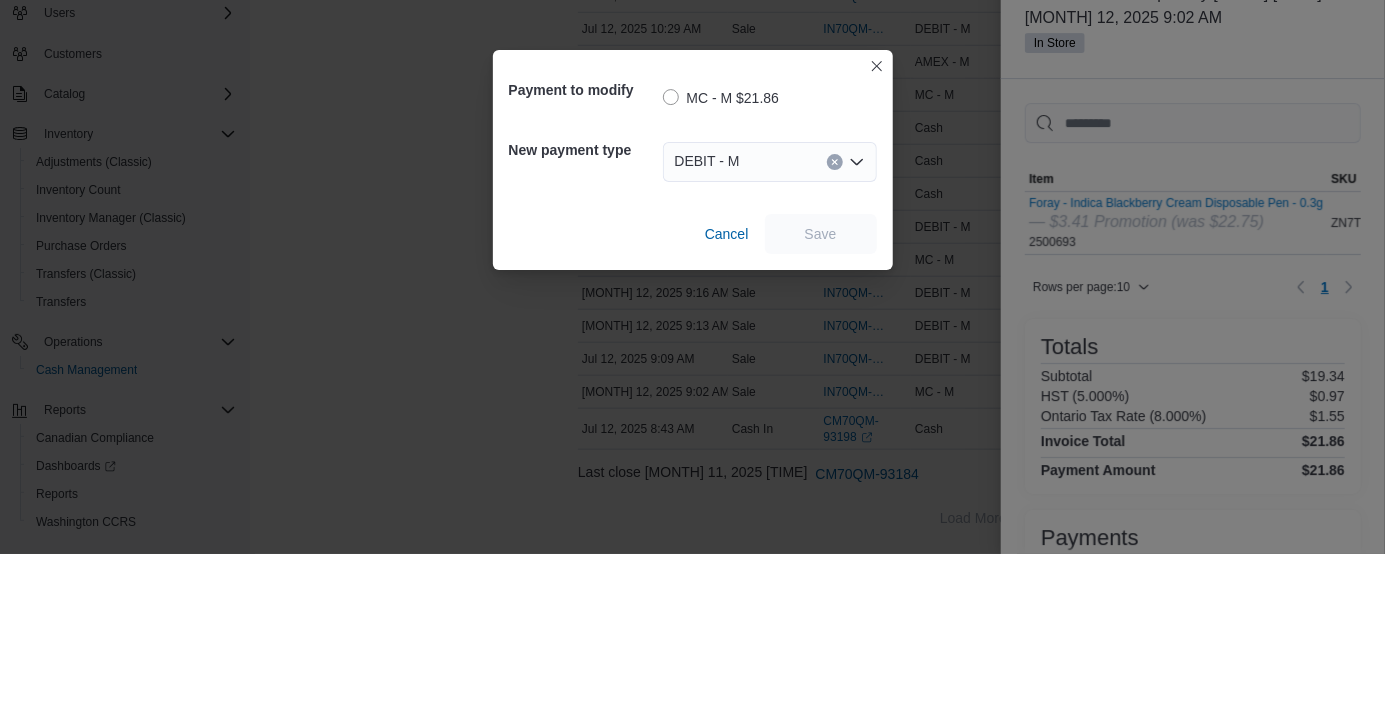 scroll, scrollTop: 556, scrollLeft: 0, axis: vertical 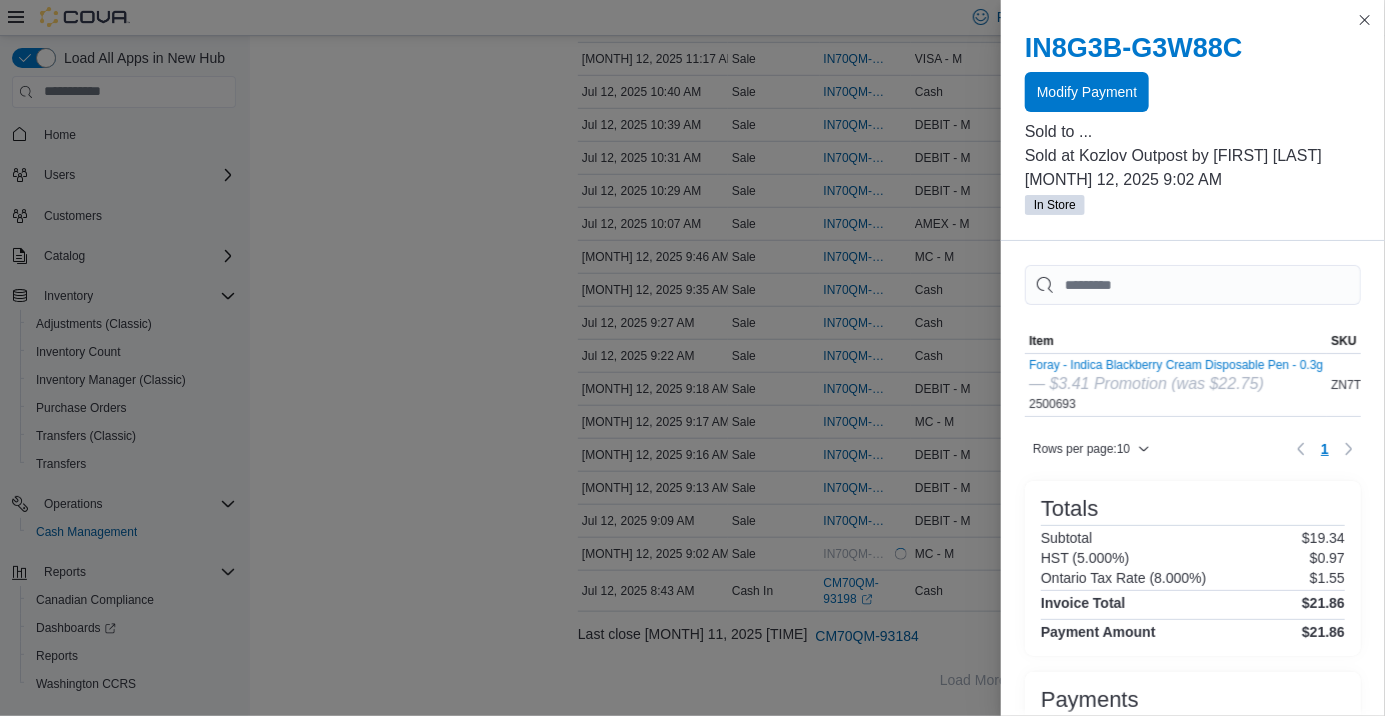 click on "Transaction Type Sale" at bounding box center [774, 520] 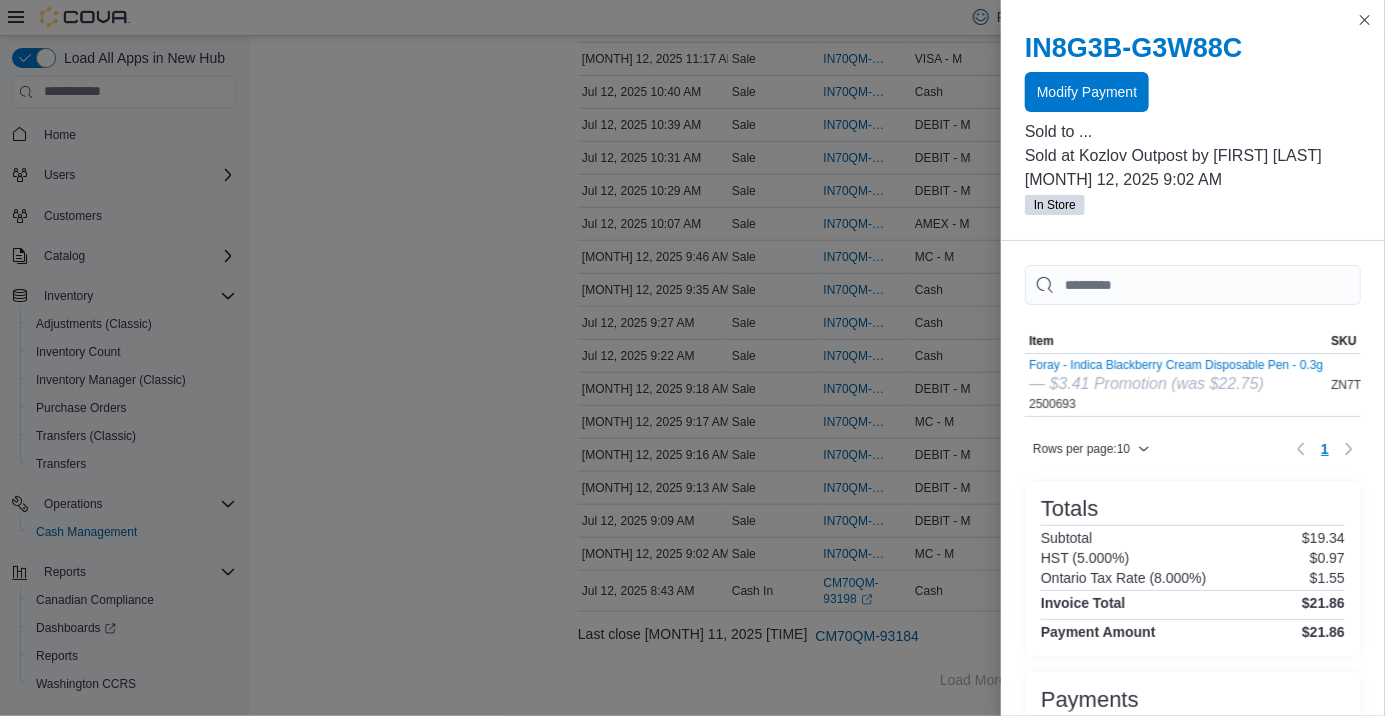 click on "Transactions Summary   # of Sales 18 # of Refunds 0 Total Transactions 20 Sales Summary   Total Cash $462.21 Total Non-Cash $699.21 Drawer Total $1,161.42" at bounding box center (406, 158) 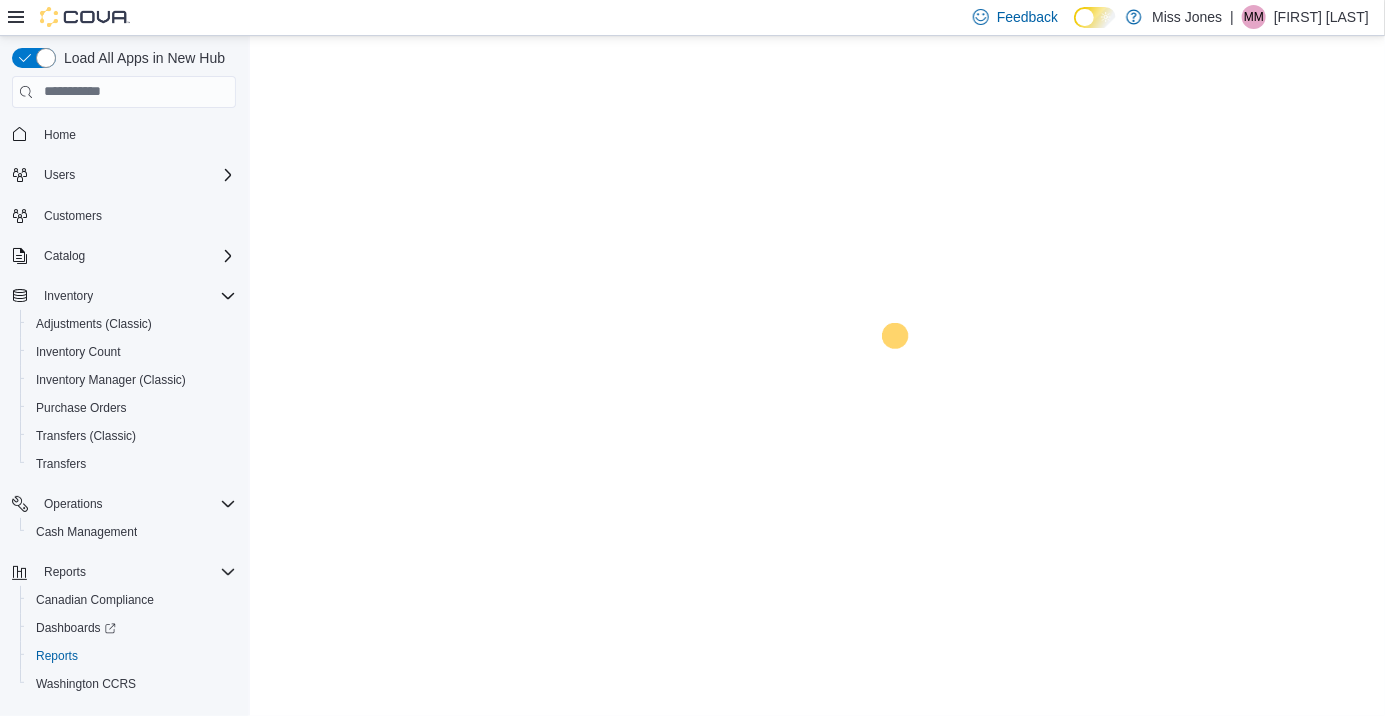 scroll, scrollTop: 96, scrollLeft: 0, axis: vertical 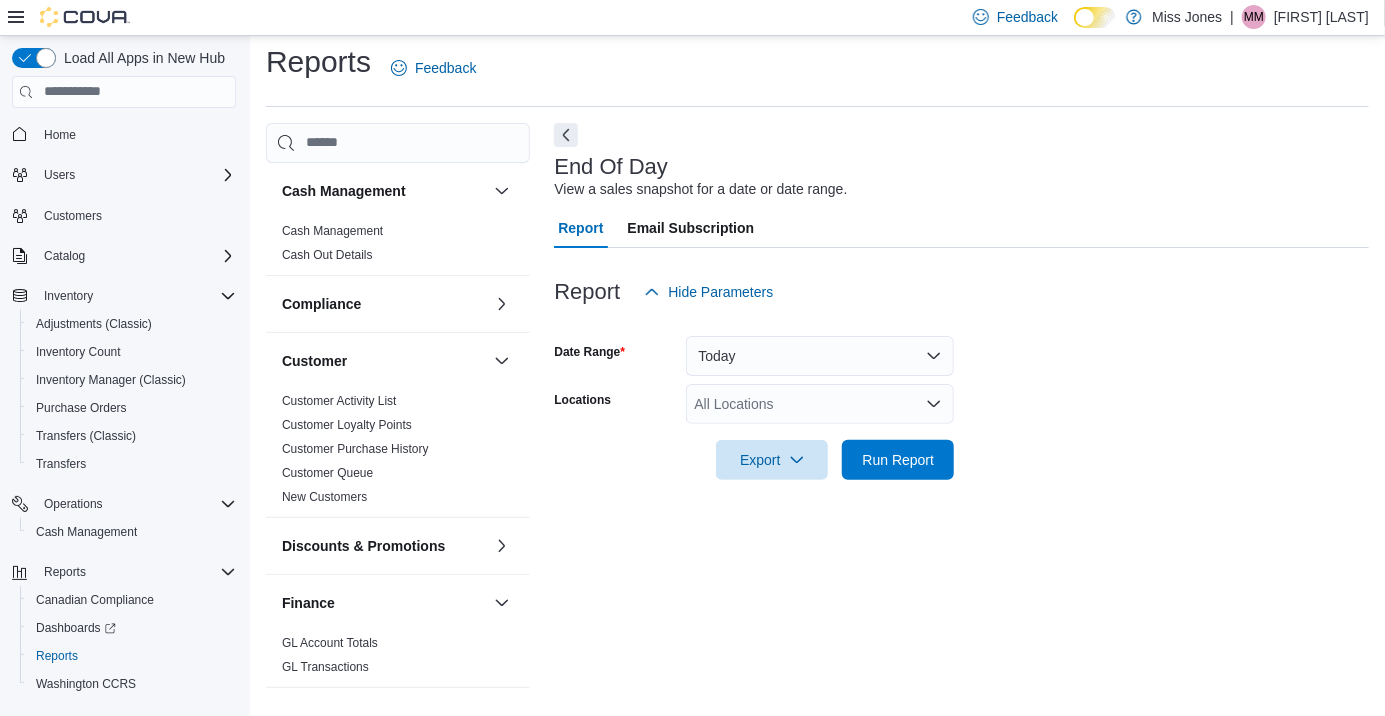 click on "All Locations" at bounding box center [820, 404] 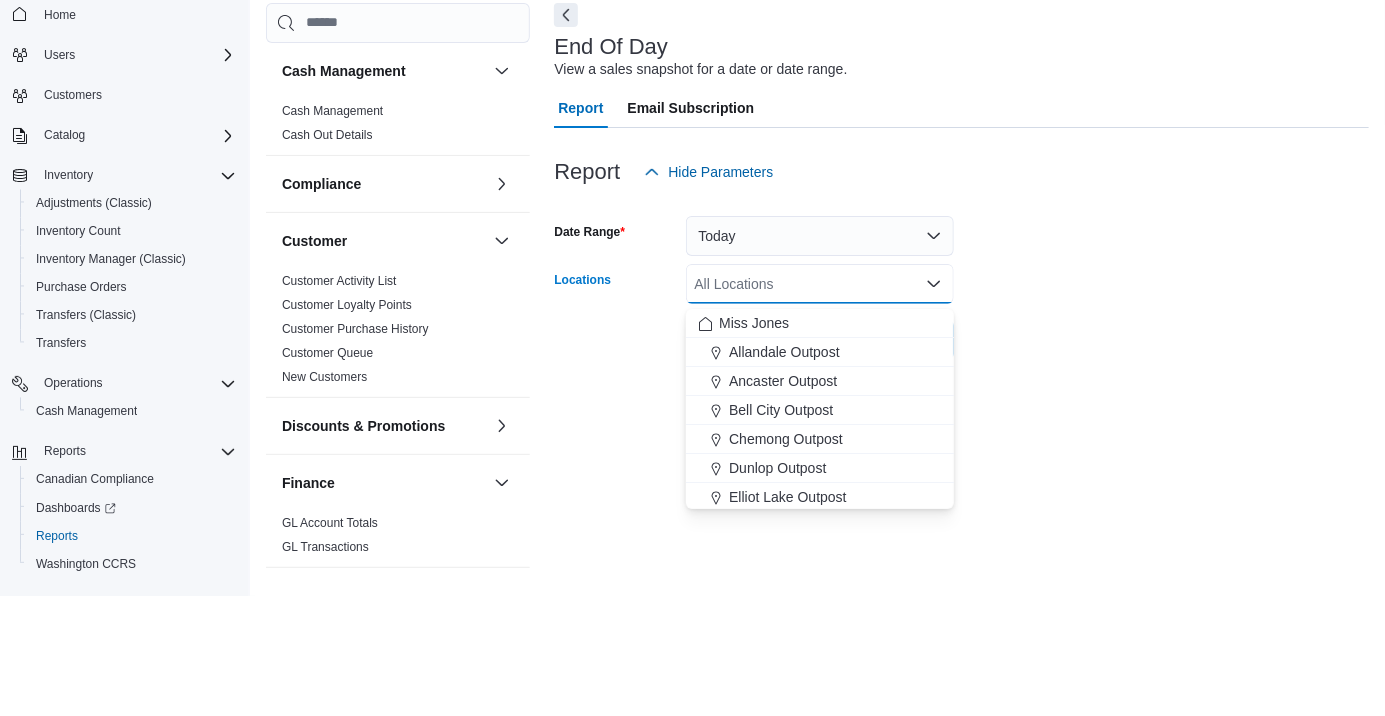 scroll, scrollTop: 46, scrollLeft: 0, axis: vertical 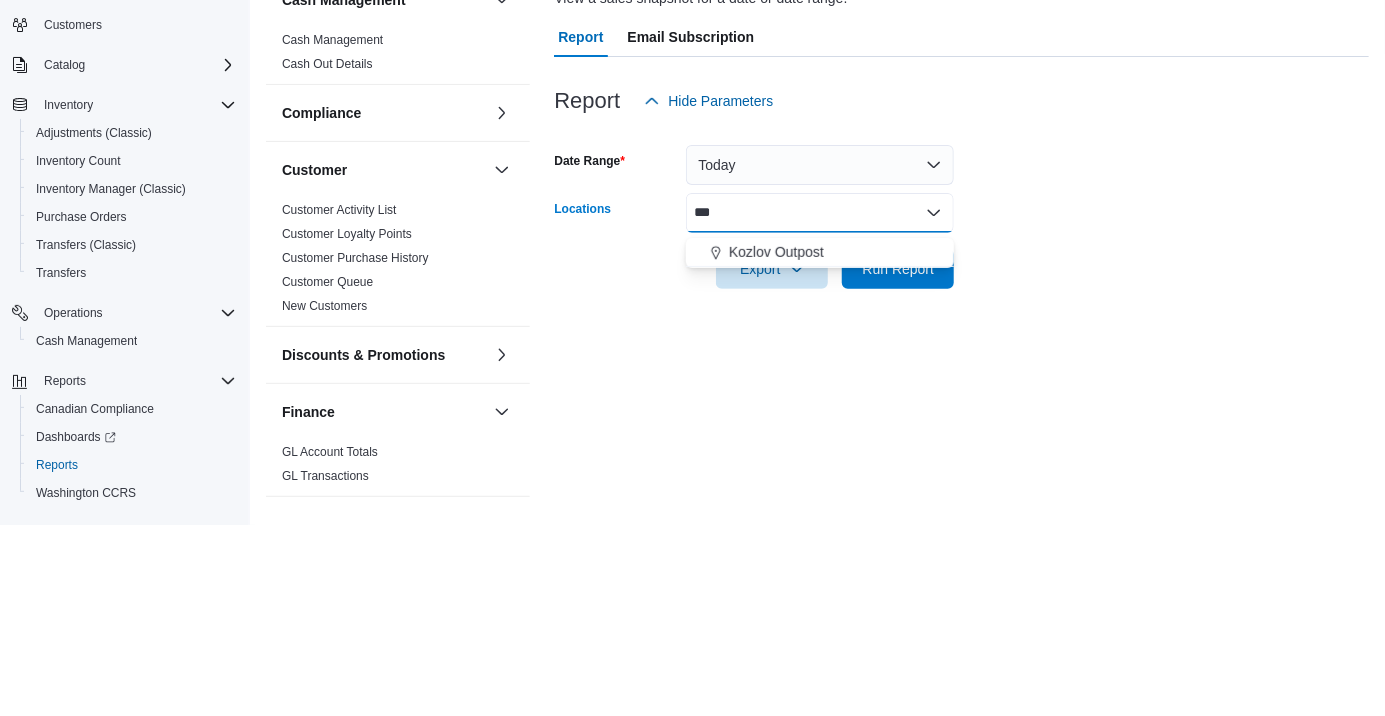 type on "***" 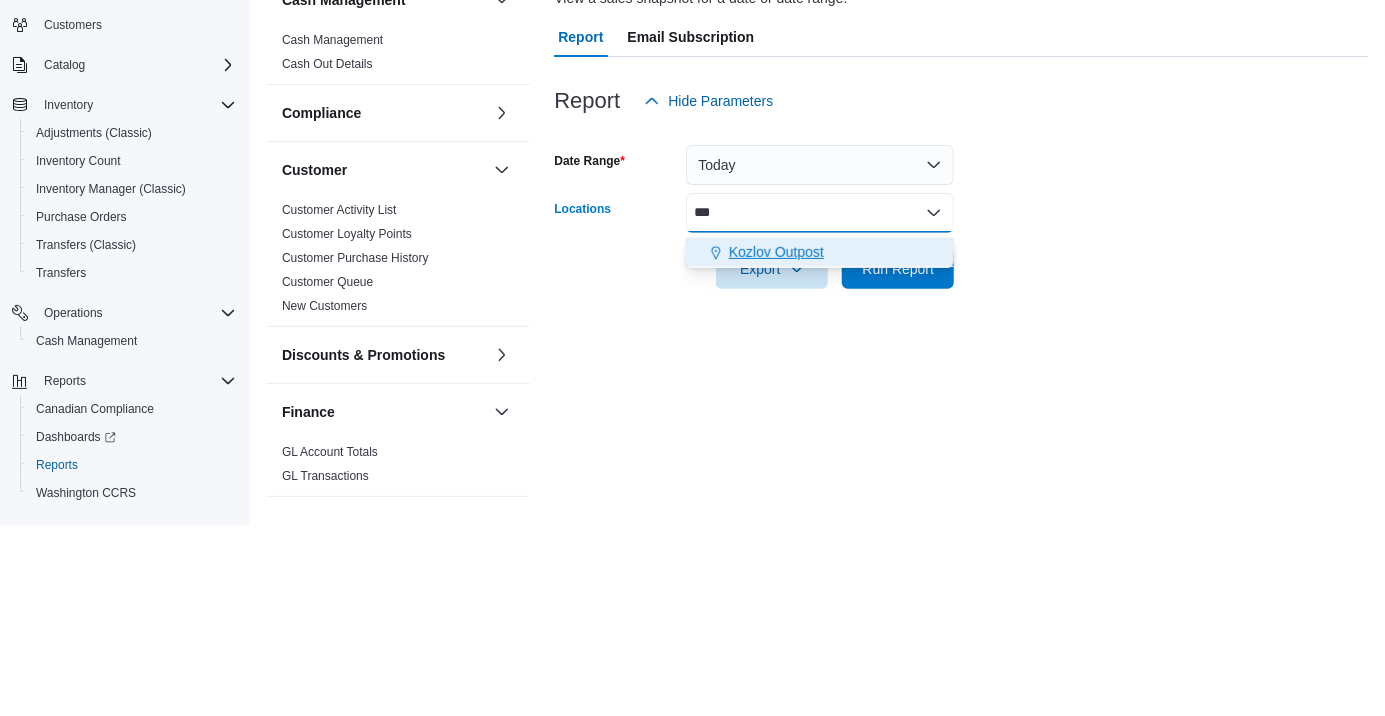 click on "Kozlov Outpost" at bounding box center [776, 443] 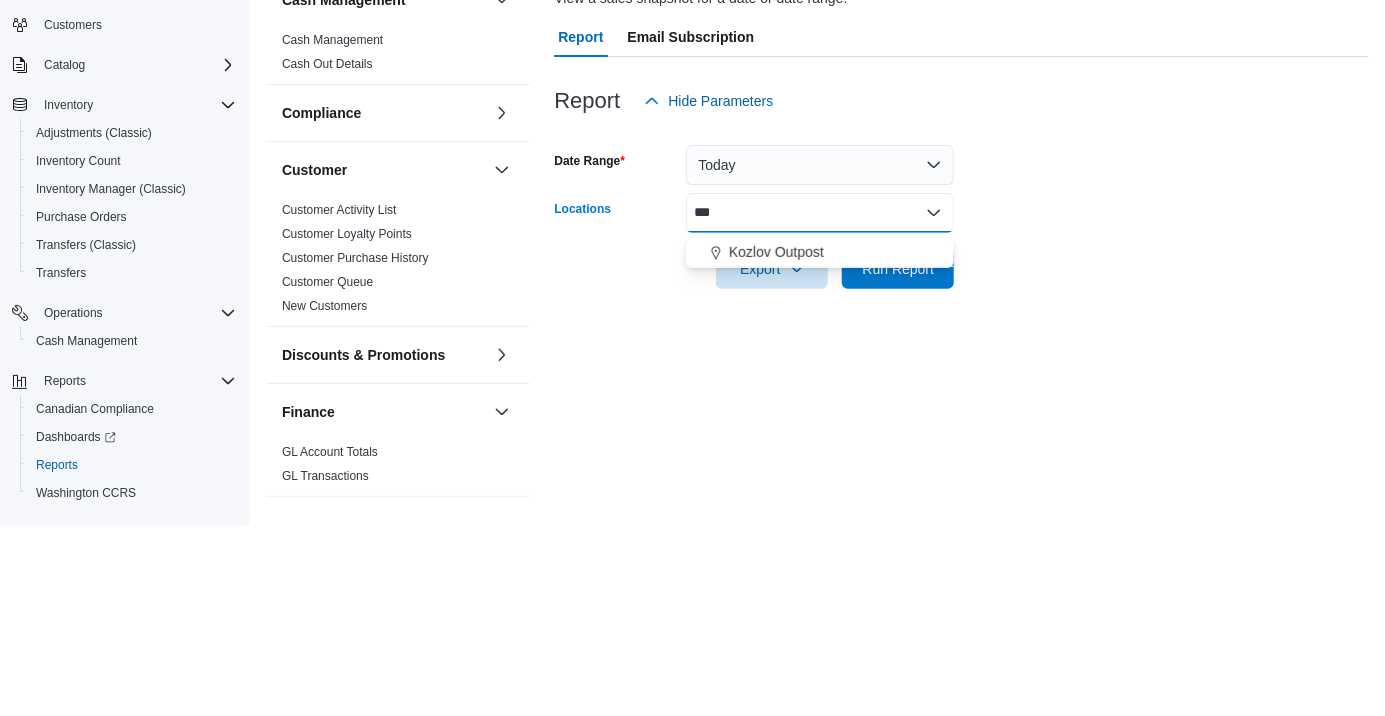 type 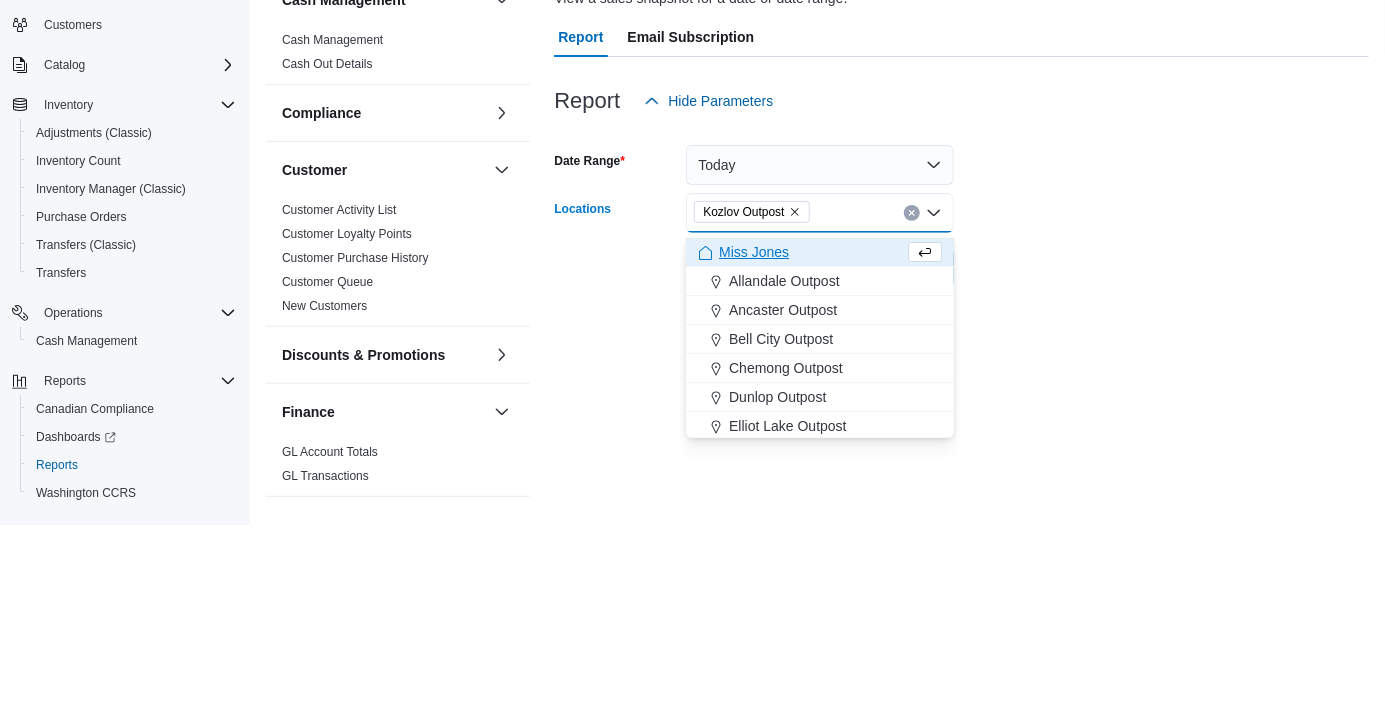click on "Date Range Today Locations Kozlov Outpost Combo box. Selected. Kozlov Outpost. Press Backspace to delete Kozlov Outpost. Combo box input. All Locations. Type some text or, to display a list of choices, press Down Arrow. To exit the list of choices, press Escape. Export  Run Report" at bounding box center [961, 396] 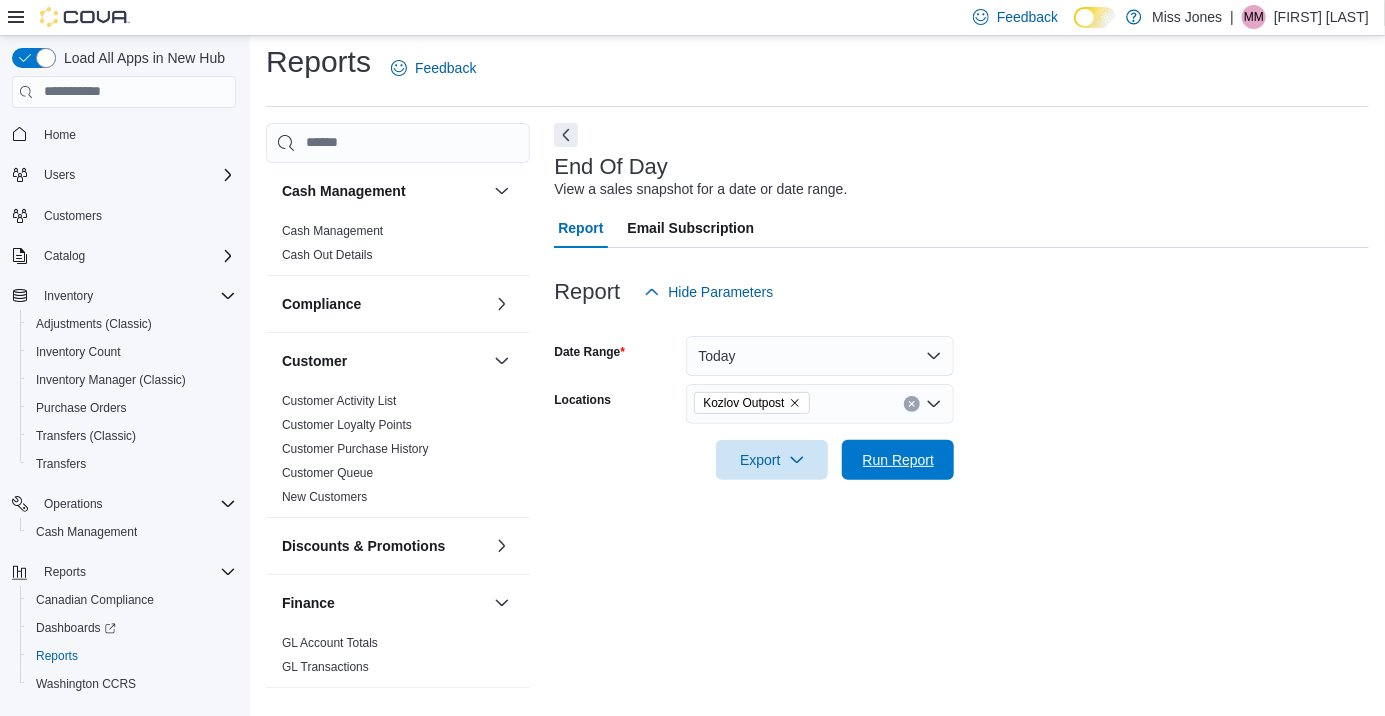 click on "Run Report" at bounding box center (899, 460) 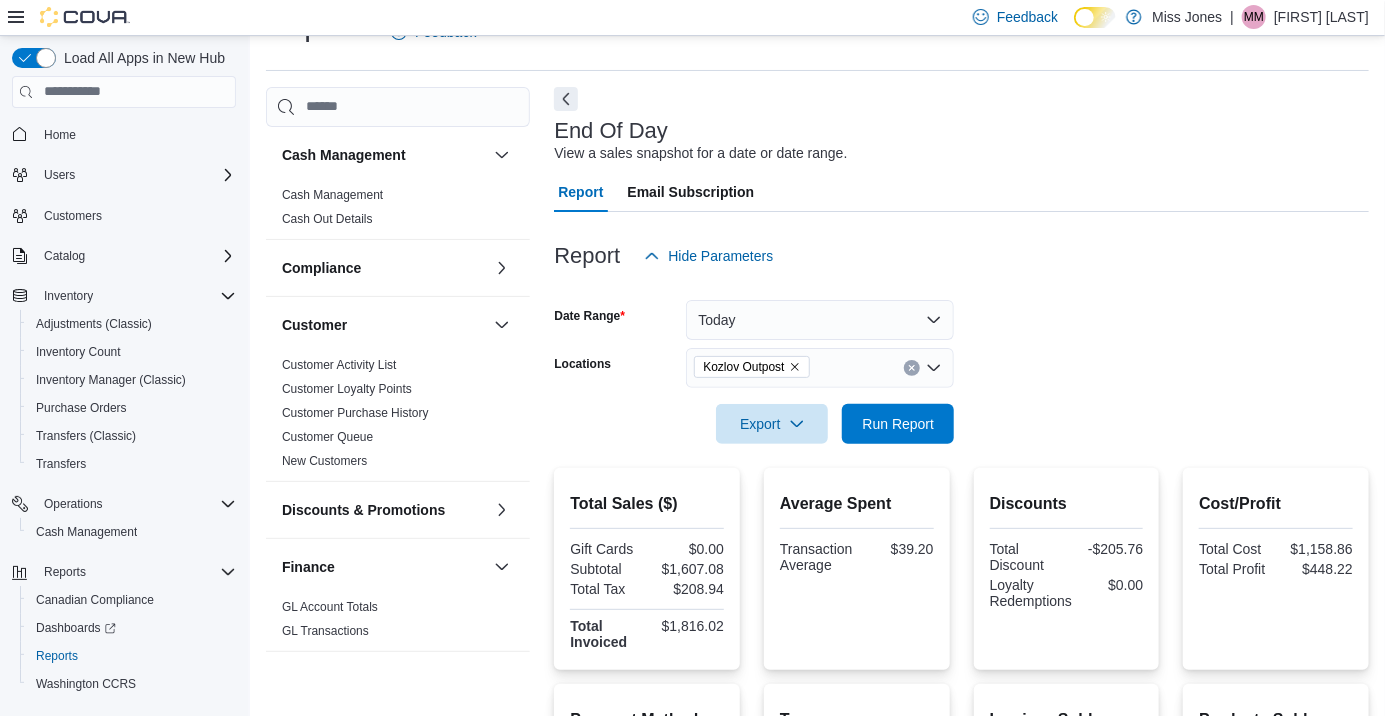 scroll, scrollTop: 46, scrollLeft: 0, axis: vertical 